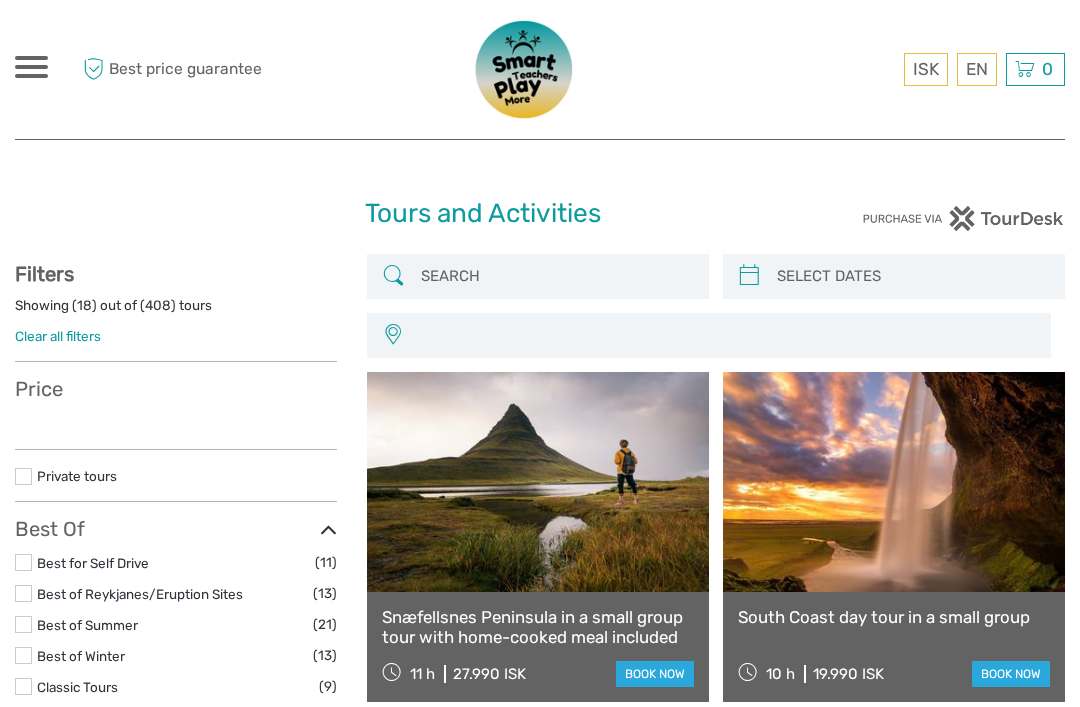 scroll, scrollTop: 0, scrollLeft: 0, axis: both 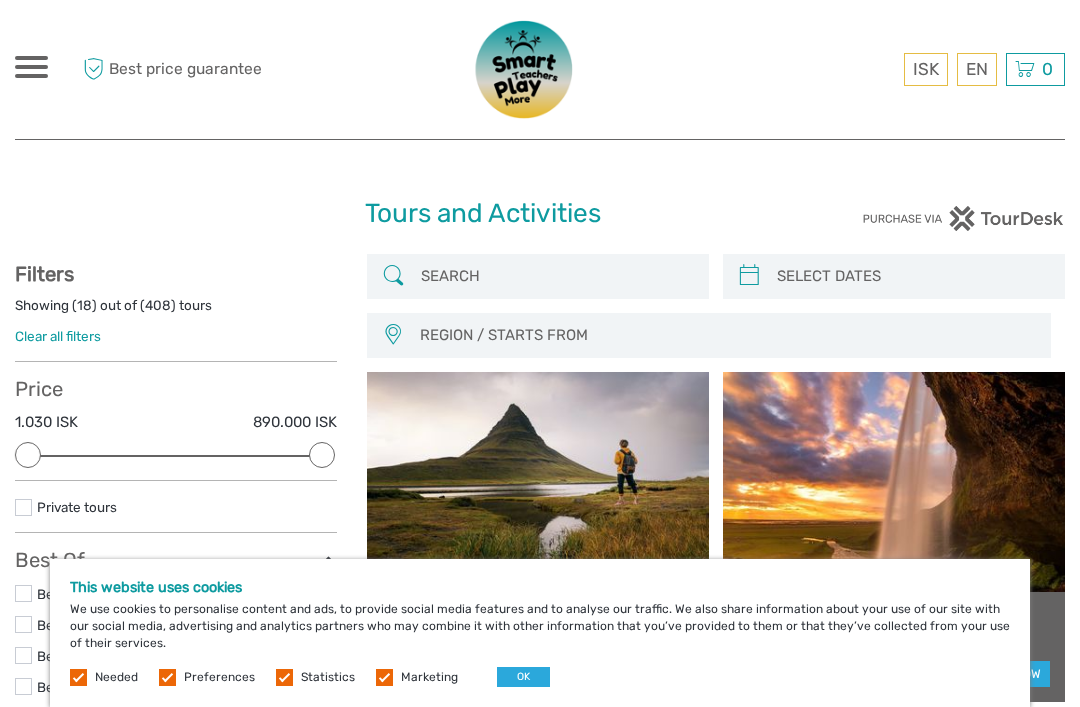 click on "Marketing" at bounding box center (429, 677) 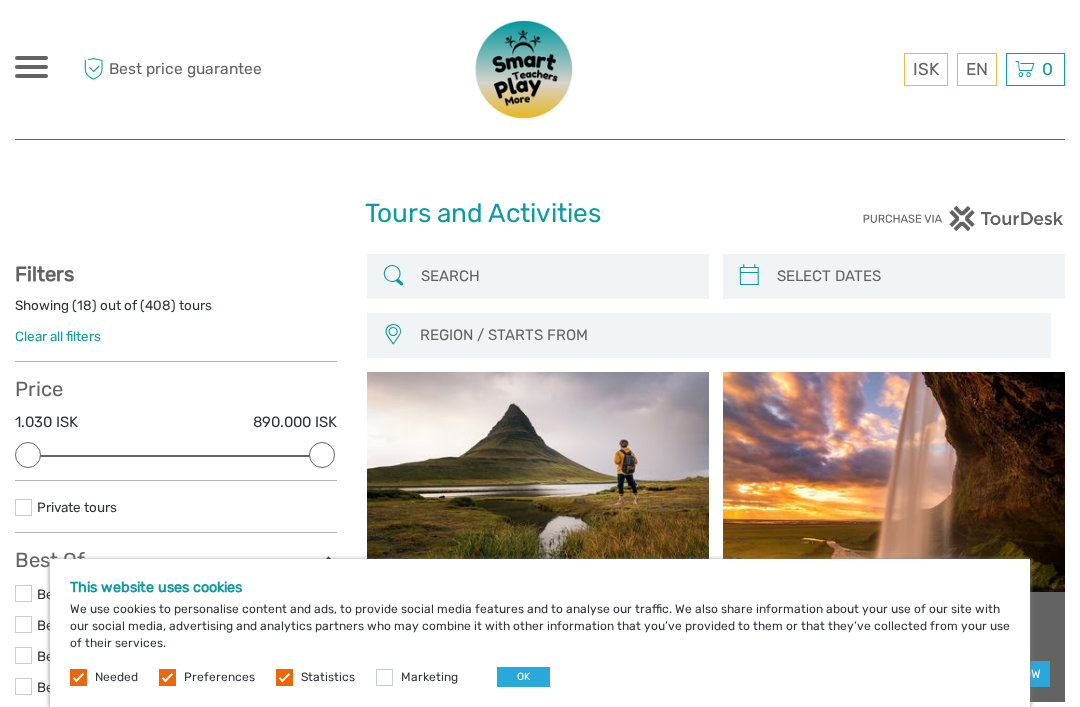 click on "This website uses cookies
We use cookies to personalise content and ads, to provide social media features and to analyse our traffic. We also share information about your use of our site with our social media, advertising and analytics partners who may combine it with other information that you’ve provided to them or that they’ve collected from your use of their services.
Needed
Preferences
Statistics
Marketing
OK" at bounding box center [540, 633] 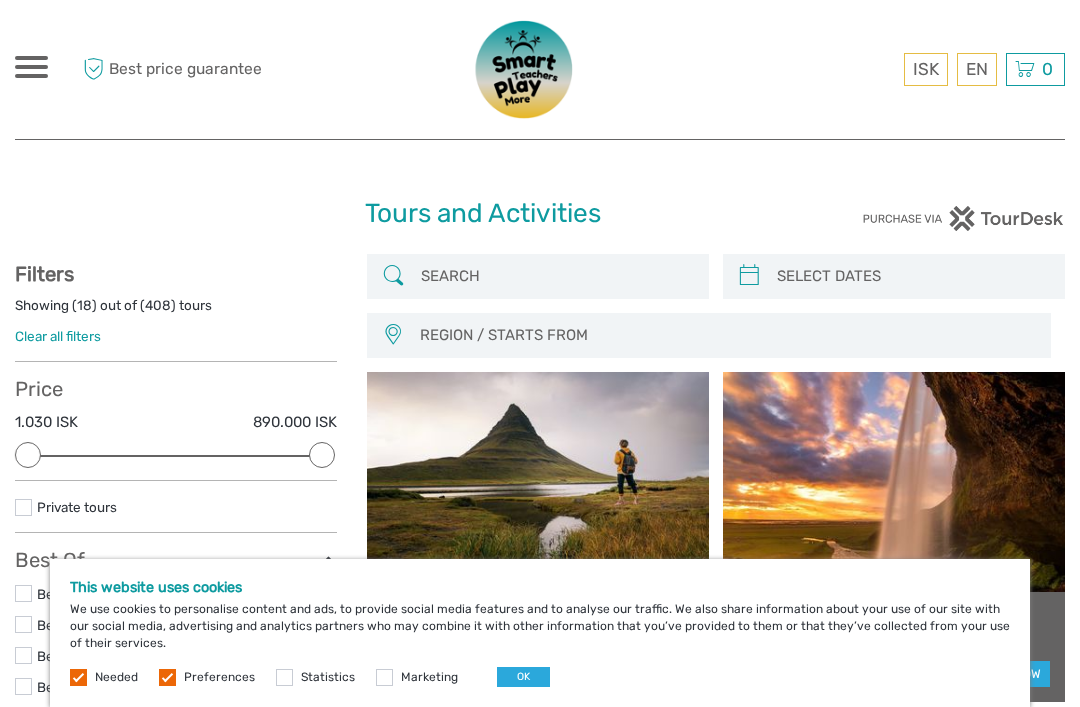 click at bounding box center [167, 677] 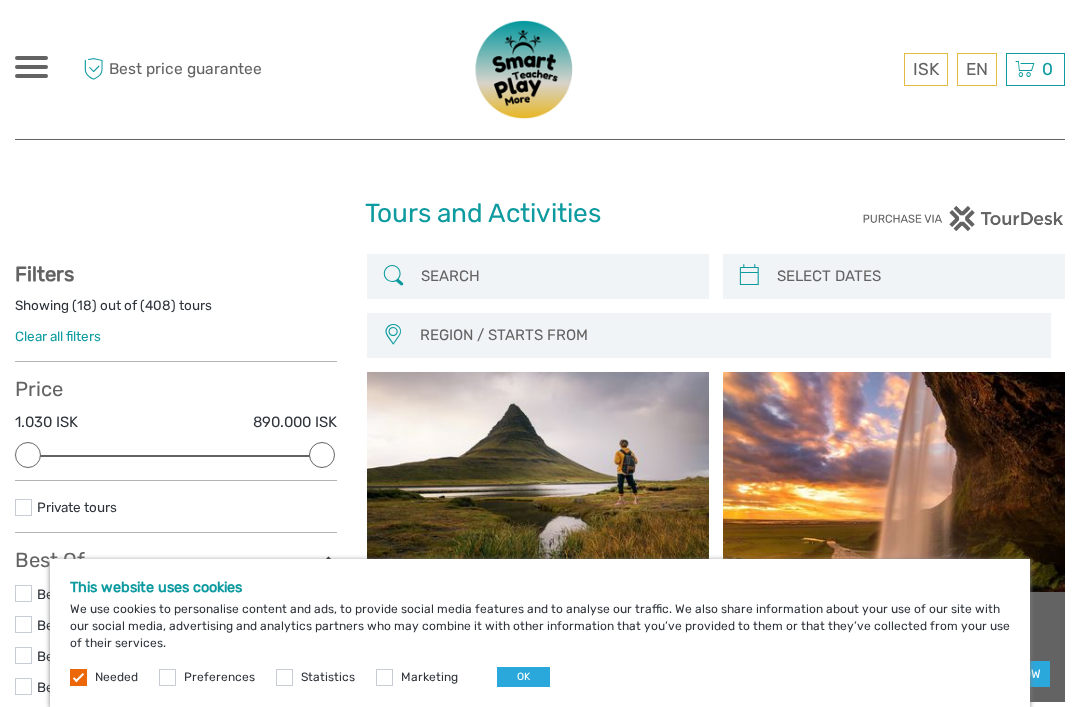 click at bounding box center [78, 677] 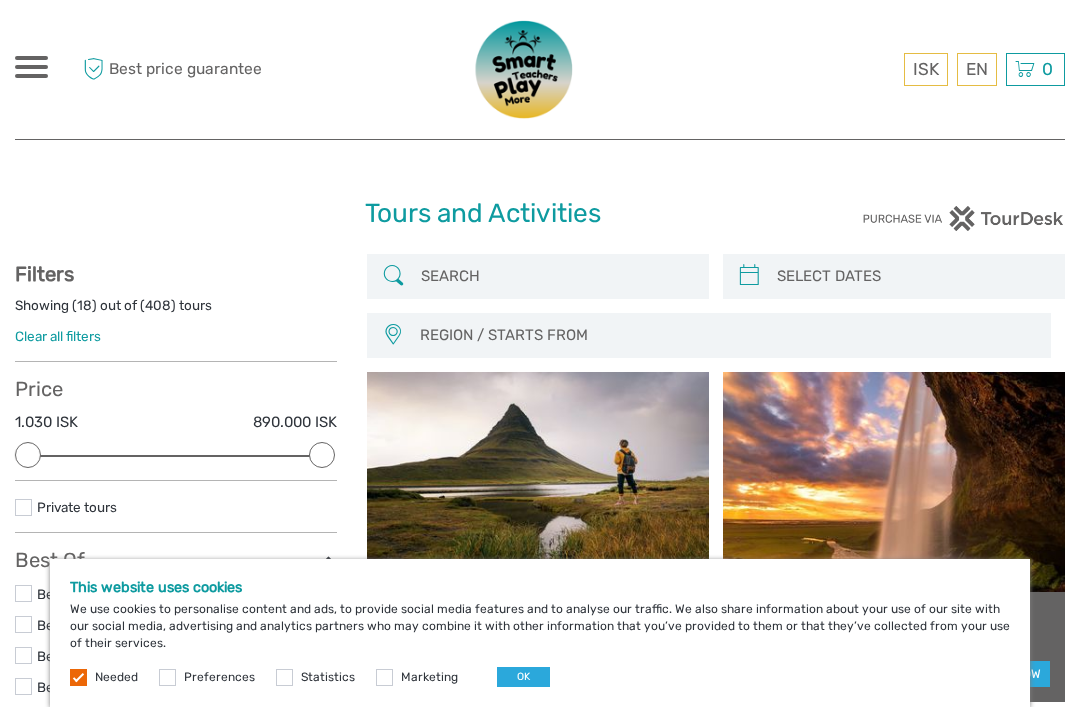 click on "OK" at bounding box center [523, 677] 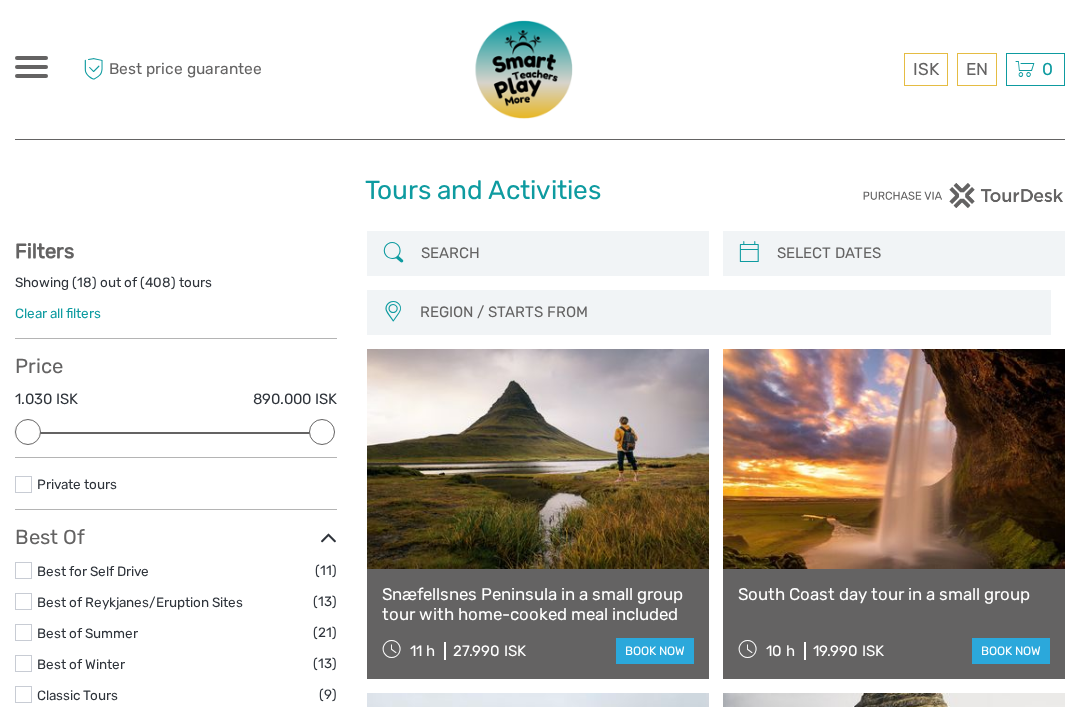 scroll, scrollTop: 0, scrollLeft: 0, axis: both 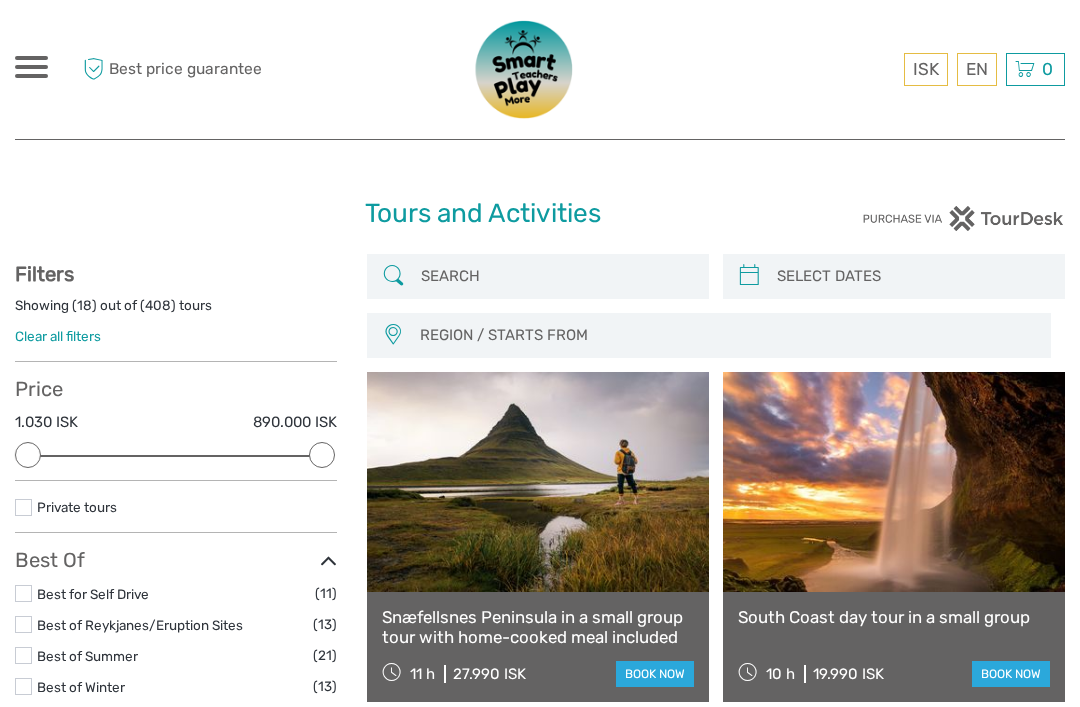 click on "English" at bounding box center [0, 0] 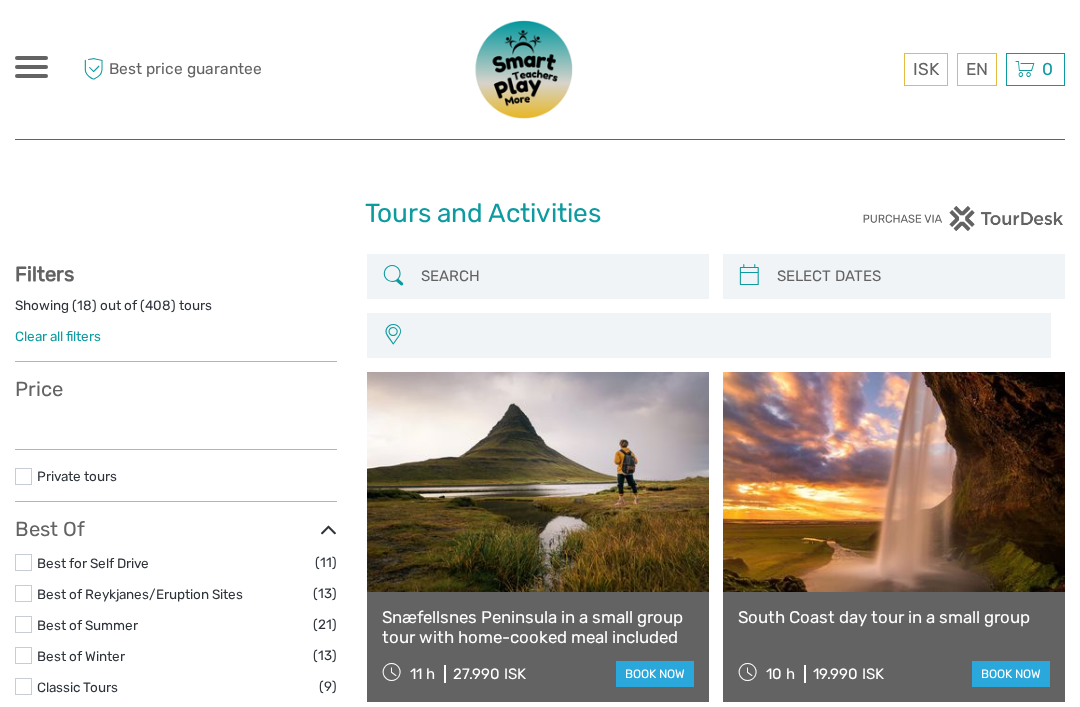 select 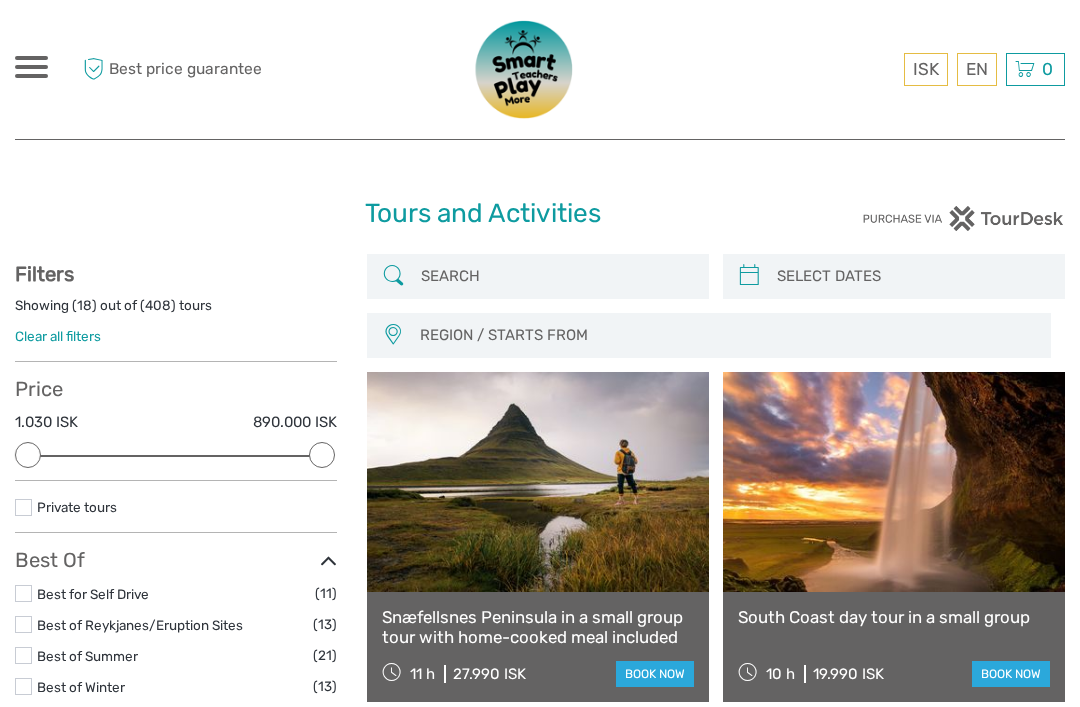 scroll, scrollTop: 0, scrollLeft: 0, axis: both 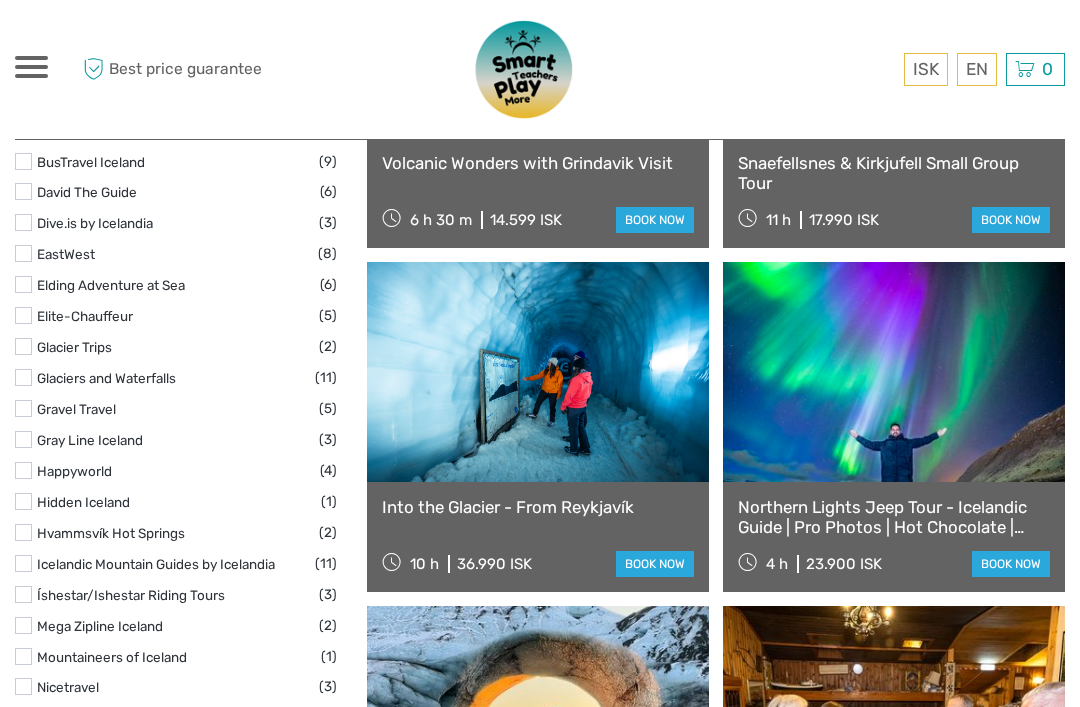 click on "Northern Lights Jeep Tour - Icelandic Guide | Pro Photos | Hot Chocolate | Storytelling" at bounding box center [894, 517] 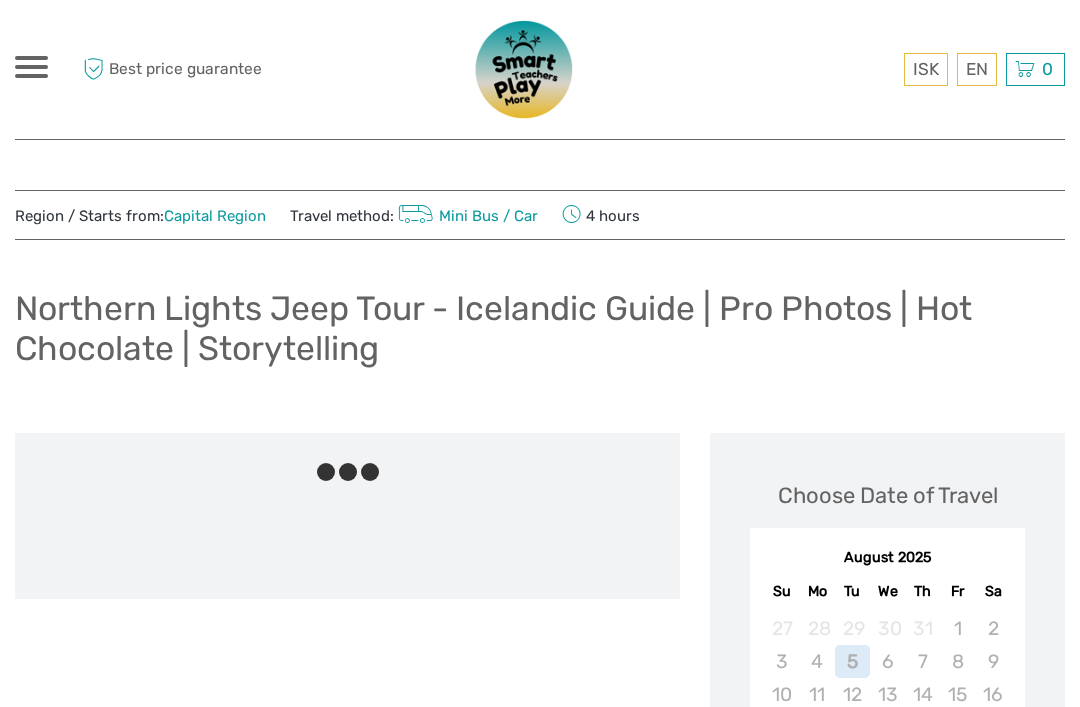 scroll, scrollTop: 0, scrollLeft: 0, axis: both 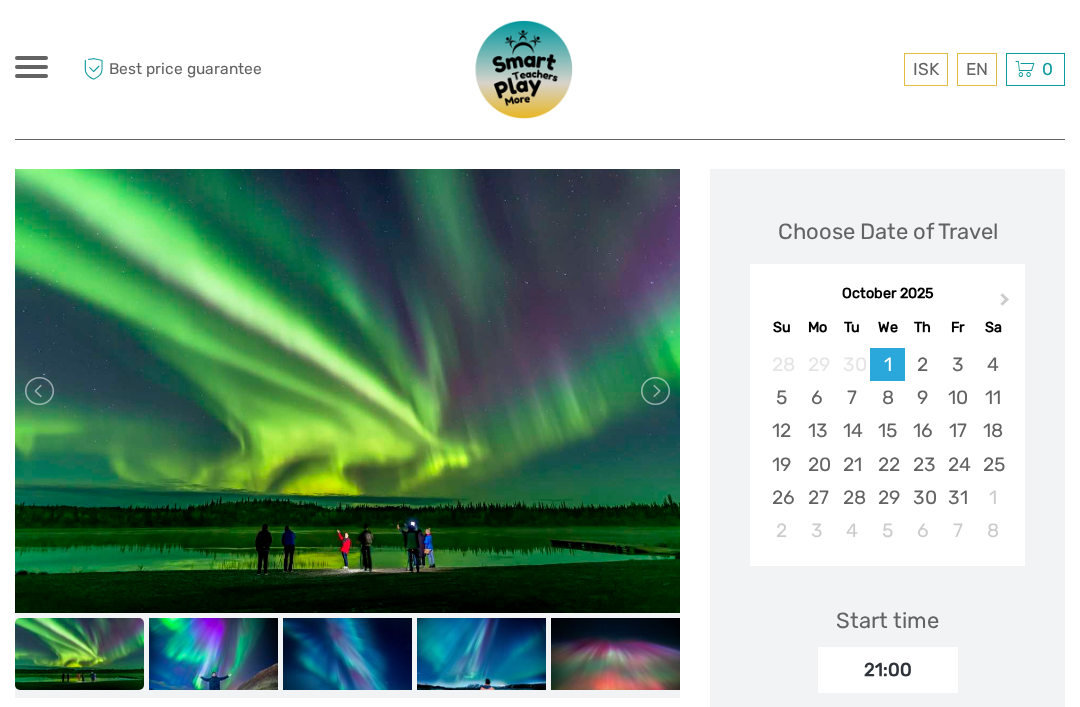 click at bounding box center [654, 391] 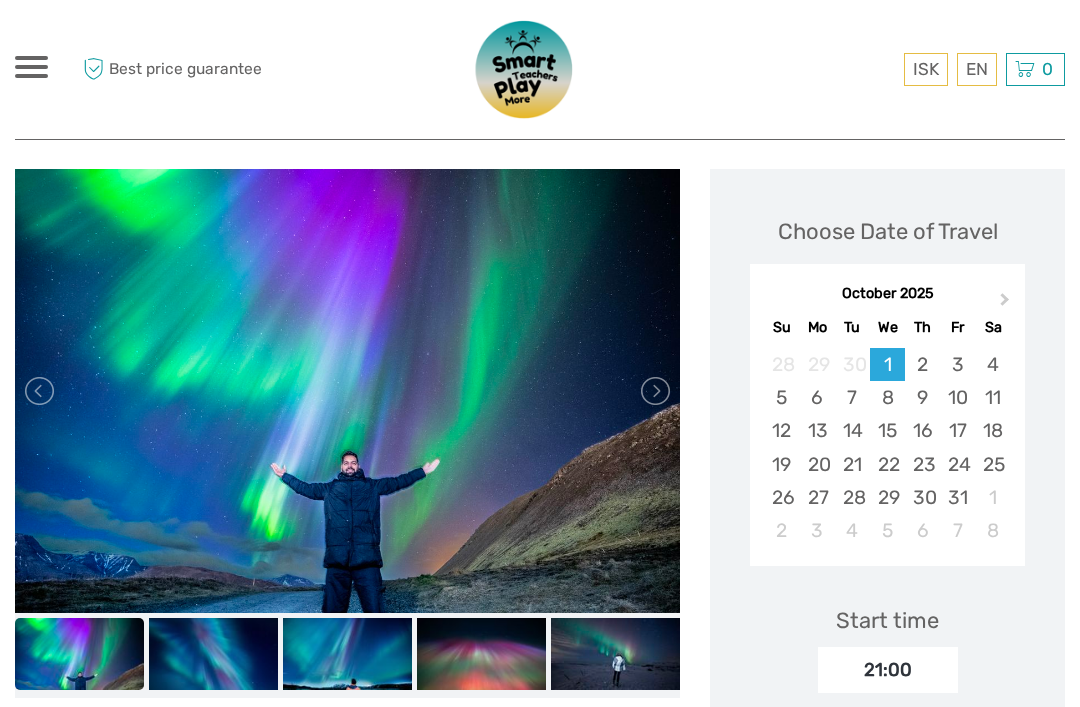 click at bounding box center (654, 391) 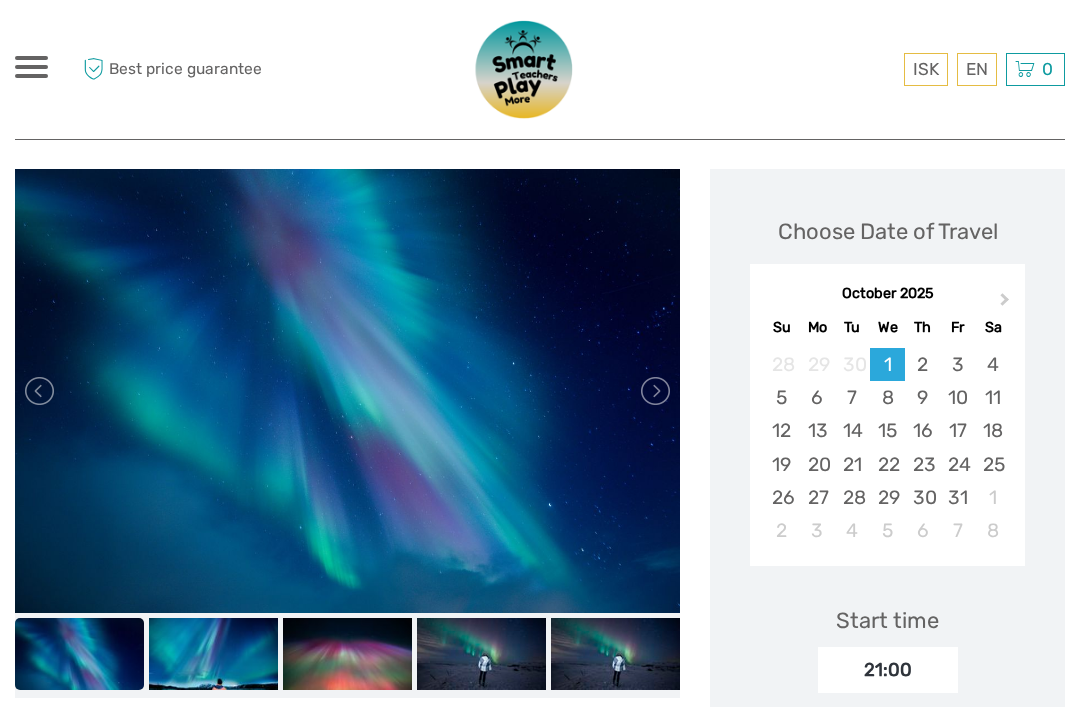 click at bounding box center (654, 391) 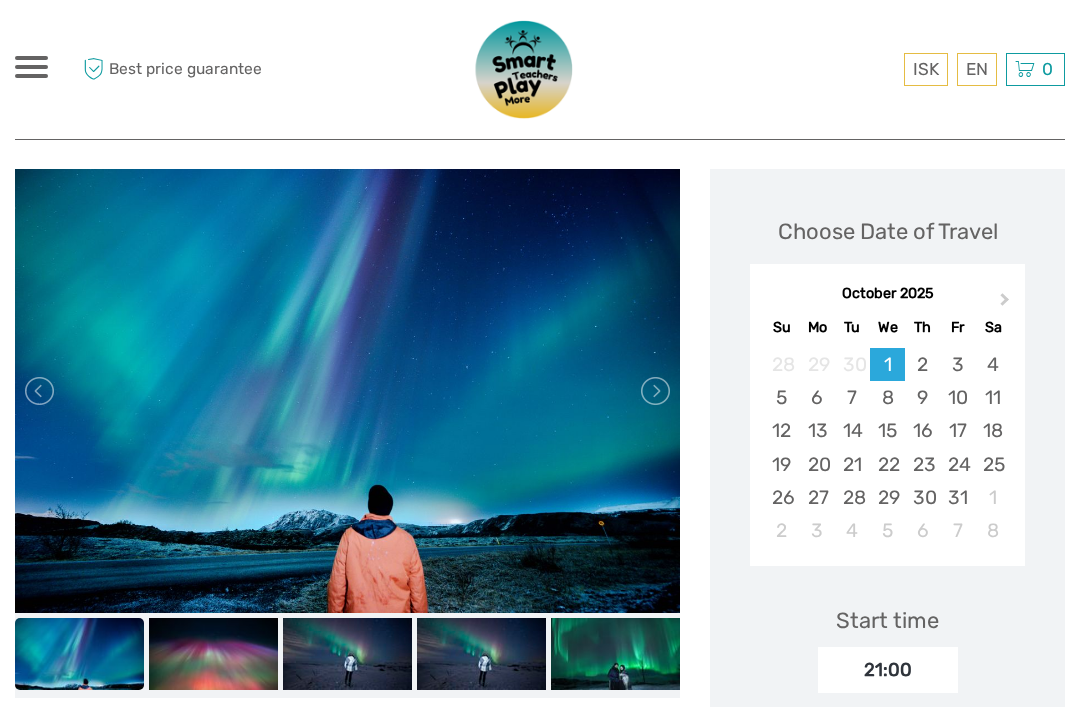 click at bounding box center (654, 391) 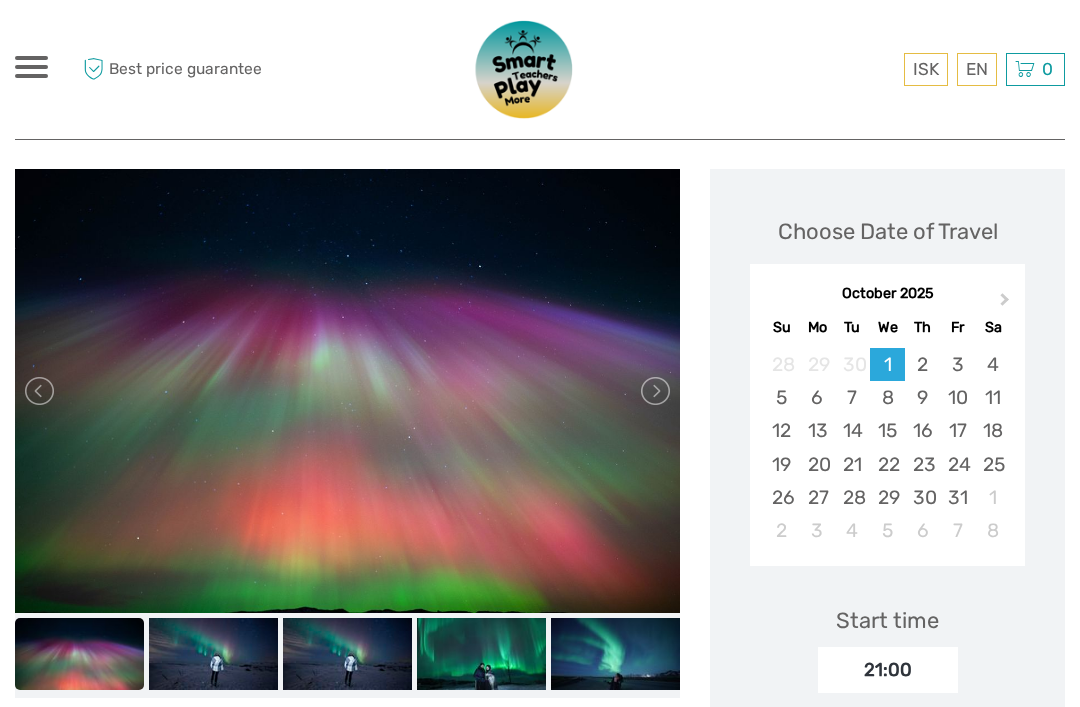 click at bounding box center (654, 391) 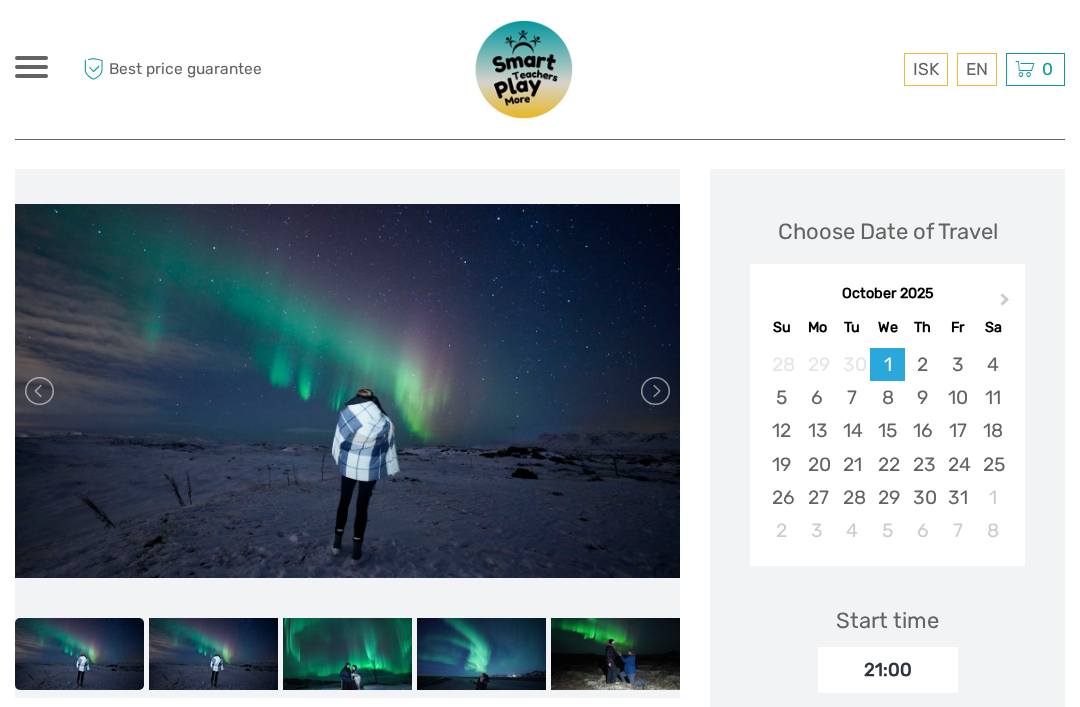 click on "October 2025" at bounding box center [887, 294] 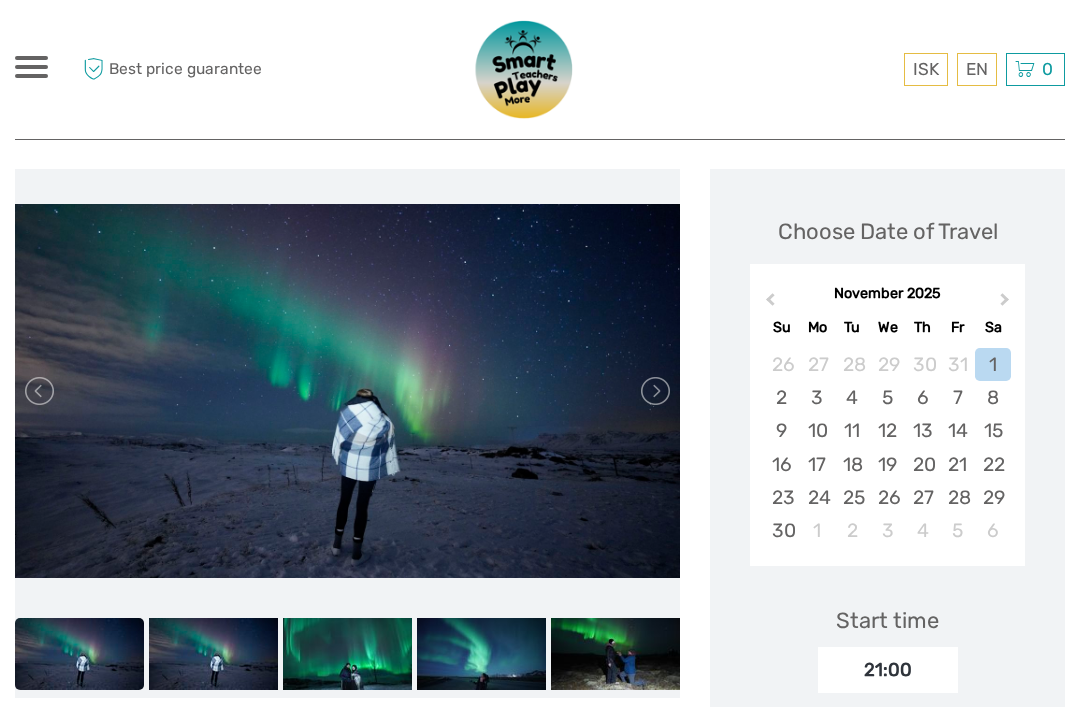 click on "Next Month" at bounding box center (1007, 305) 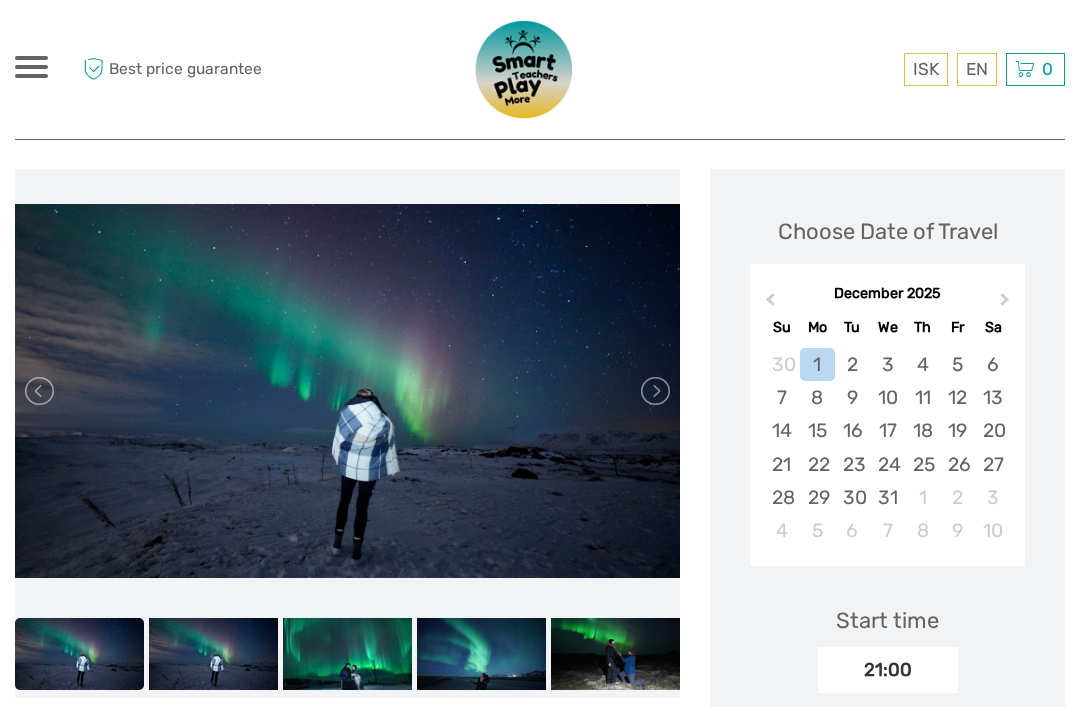 click on "Next Month" at bounding box center [1007, 305] 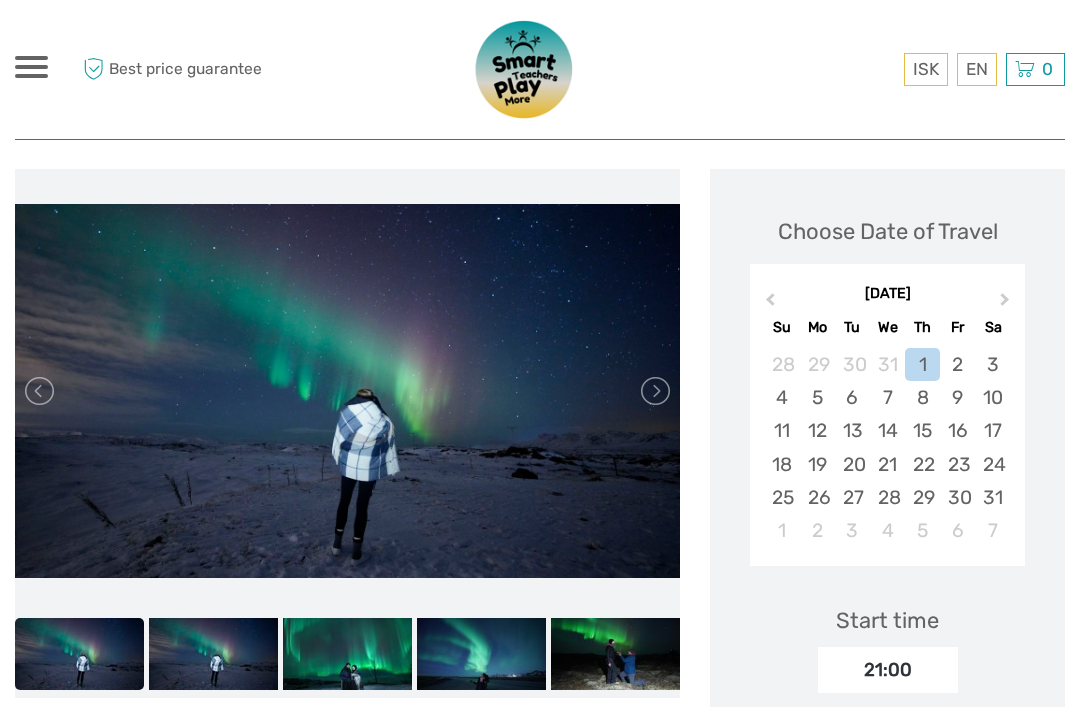 click on "Next Month" at bounding box center (1007, 305) 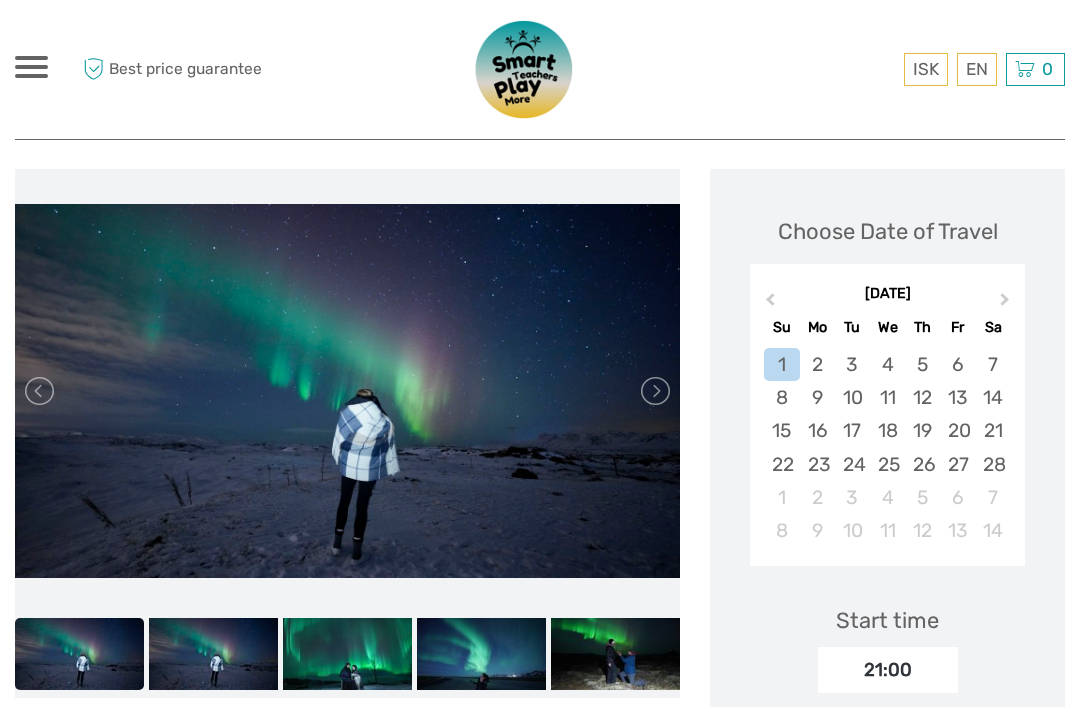 click on "Next Month" at bounding box center (1007, 305) 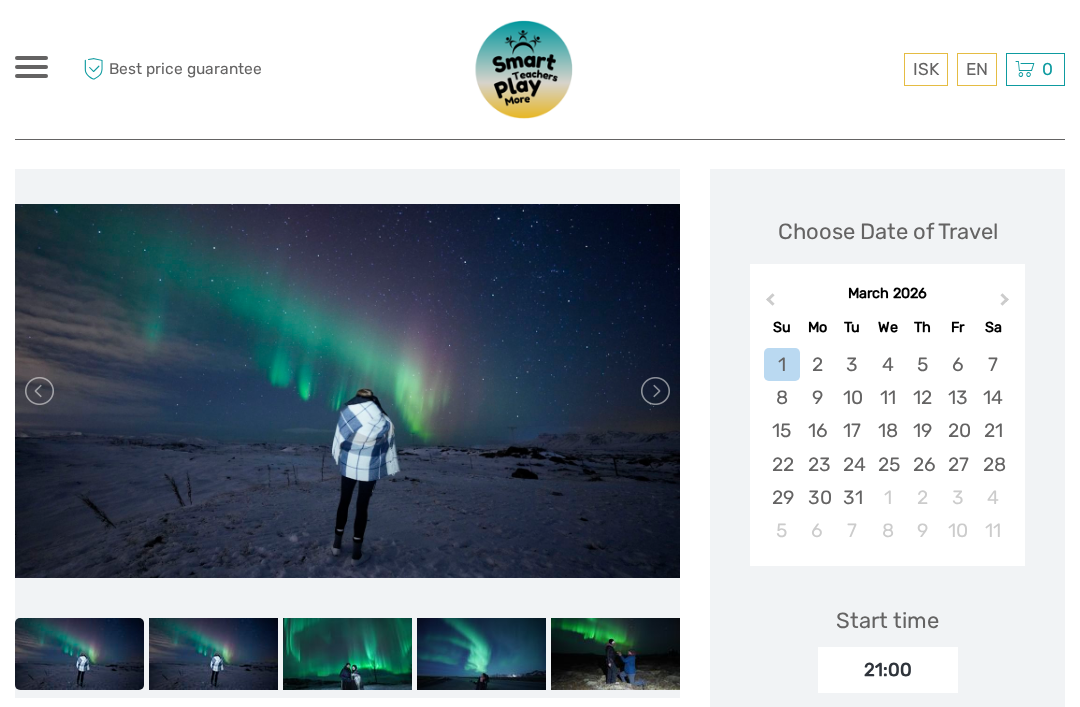 click on "Next Month" at bounding box center (1007, 305) 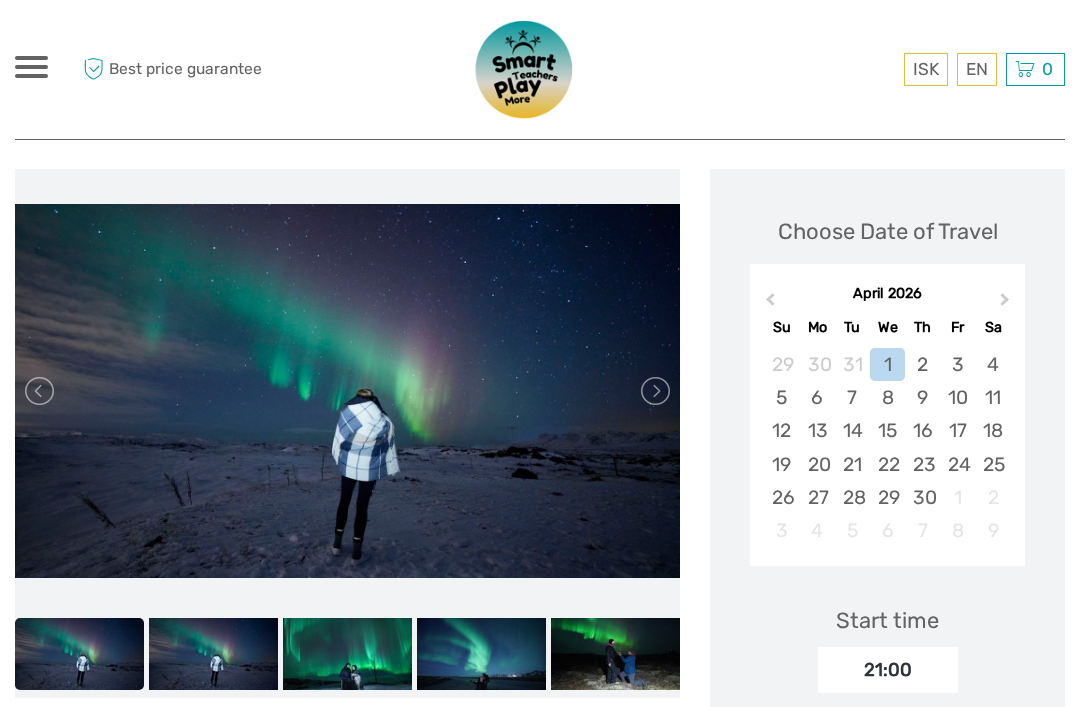 click on "Next Month" at bounding box center [1007, 305] 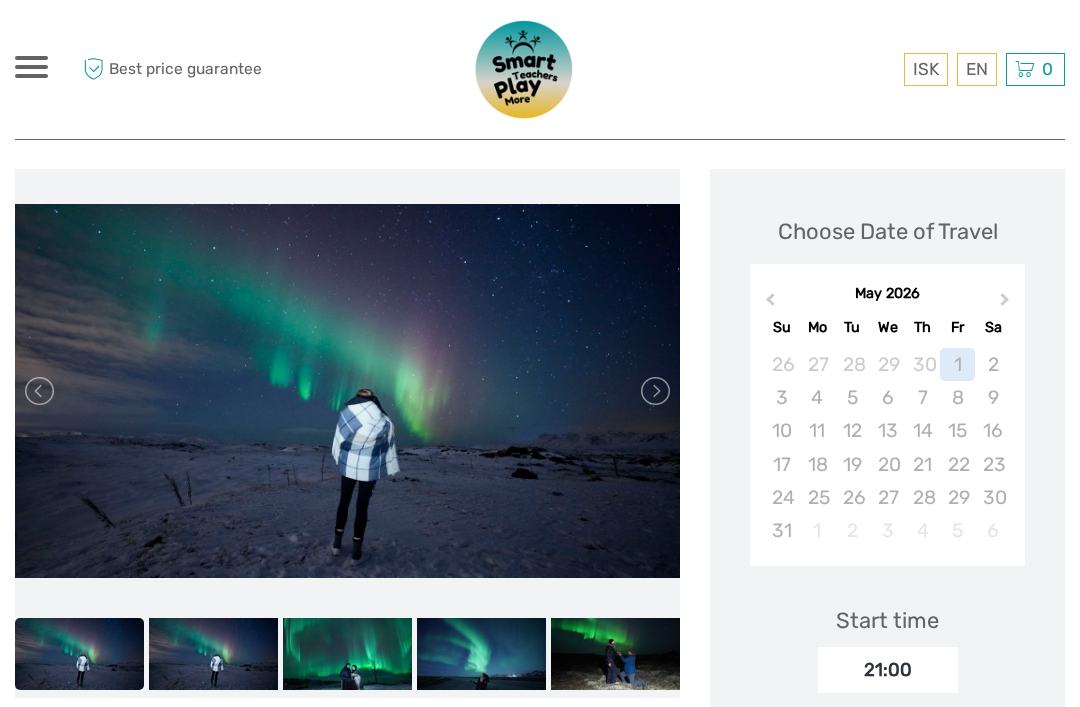 click on "Next Month" at bounding box center [1007, 305] 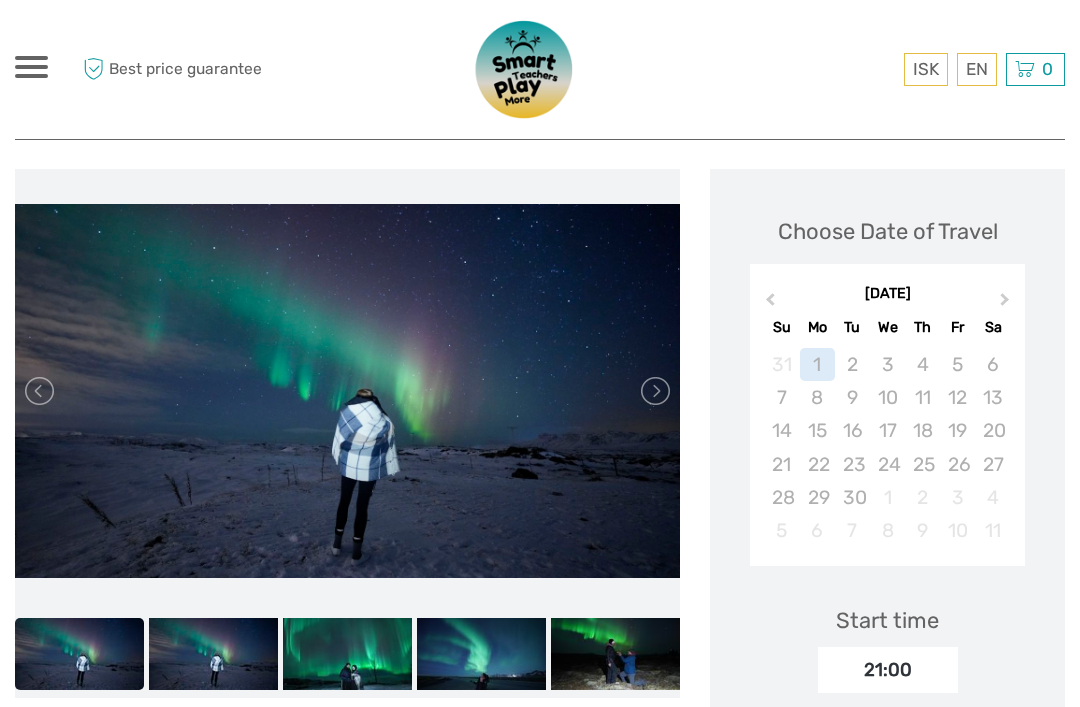 click on "Next Month" at bounding box center [1007, 305] 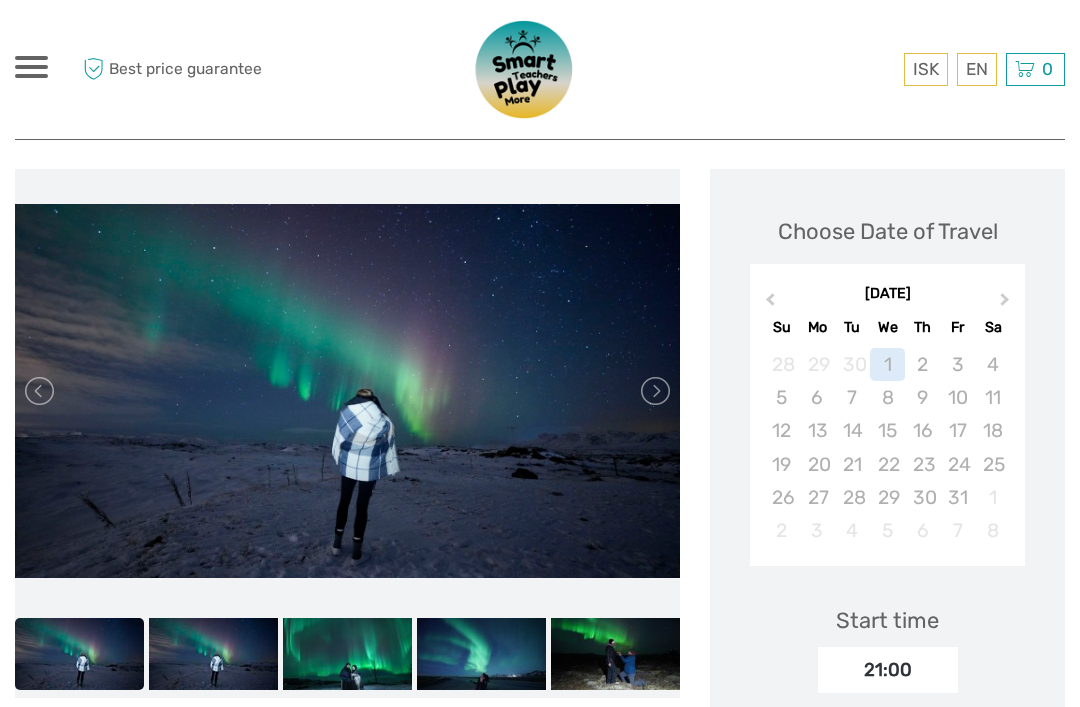 click on "Next Month" at bounding box center (1007, 305) 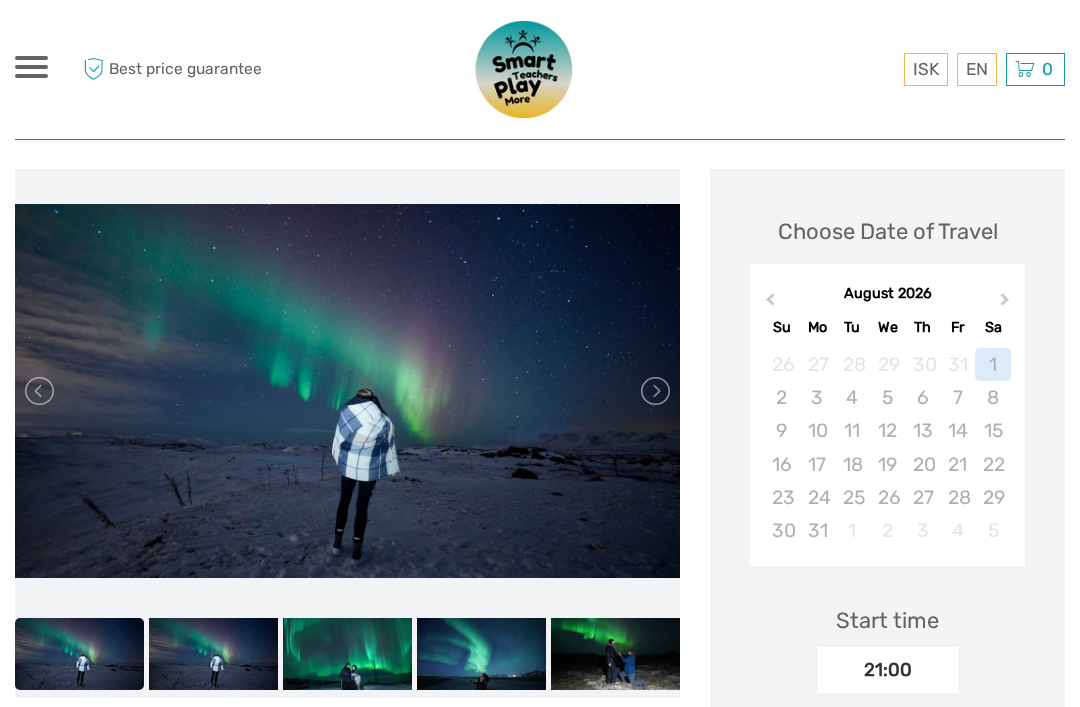 click on "Next Month" at bounding box center (1007, 305) 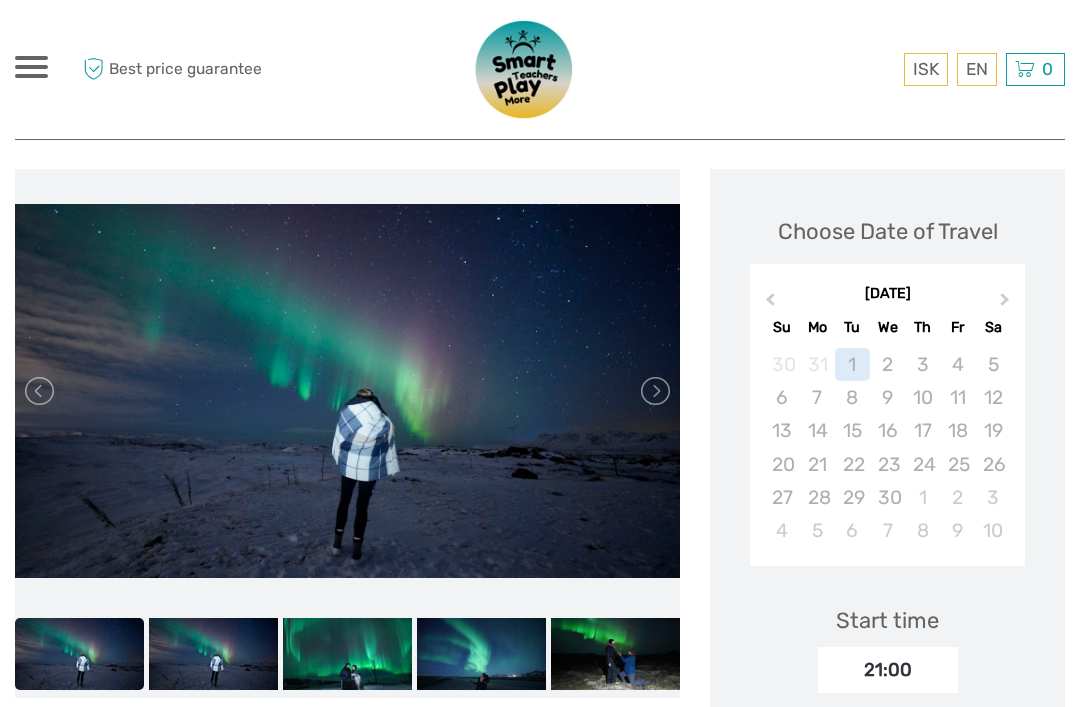 click on "Previous Month" at bounding box center [768, 305] 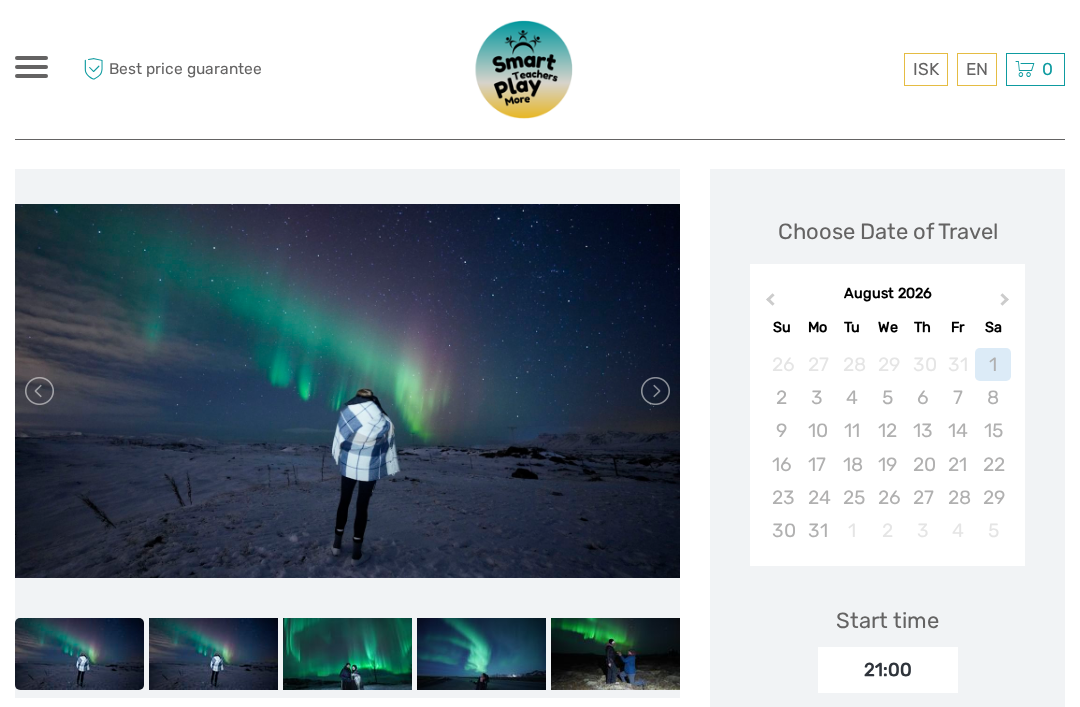 click on "Previous Month" at bounding box center (768, 305) 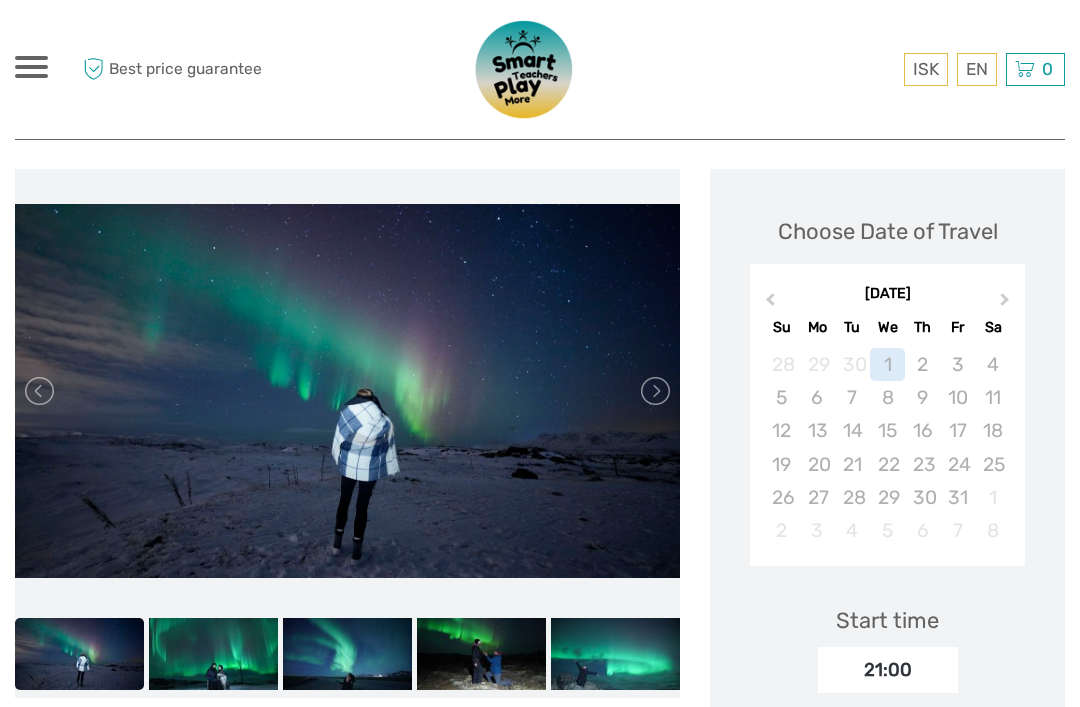 click on "Previous Month" at bounding box center [768, 305] 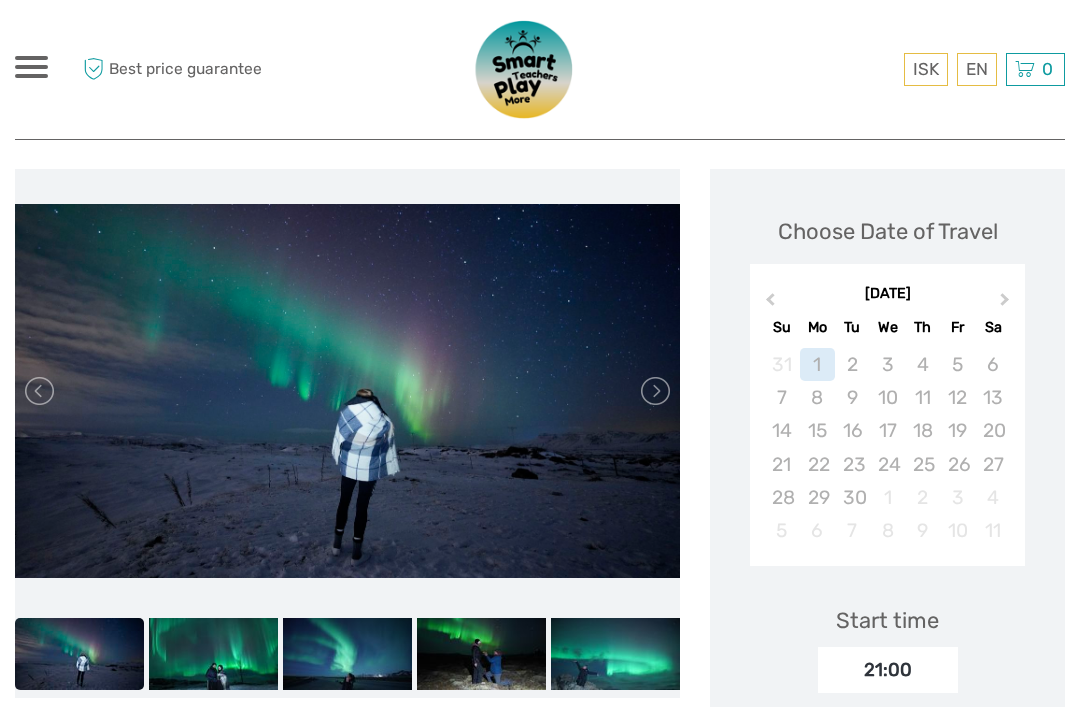 click on "Previous Month" at bounding box center (768, 305) 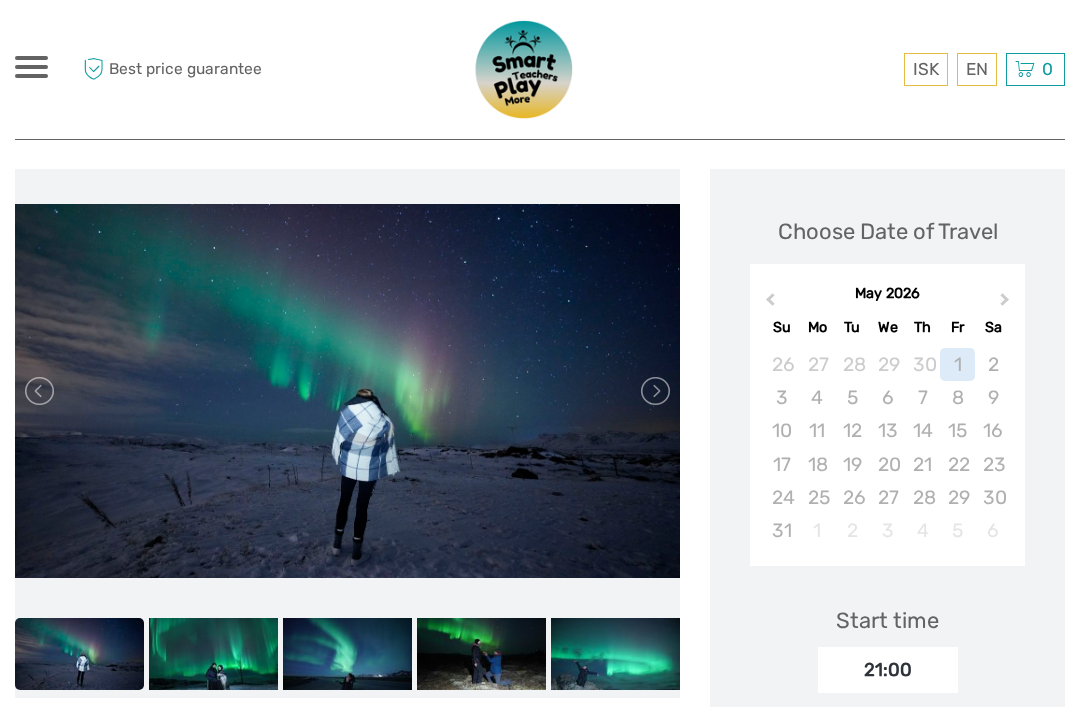 click on "Previous Month" at bounding box center [768, 305] 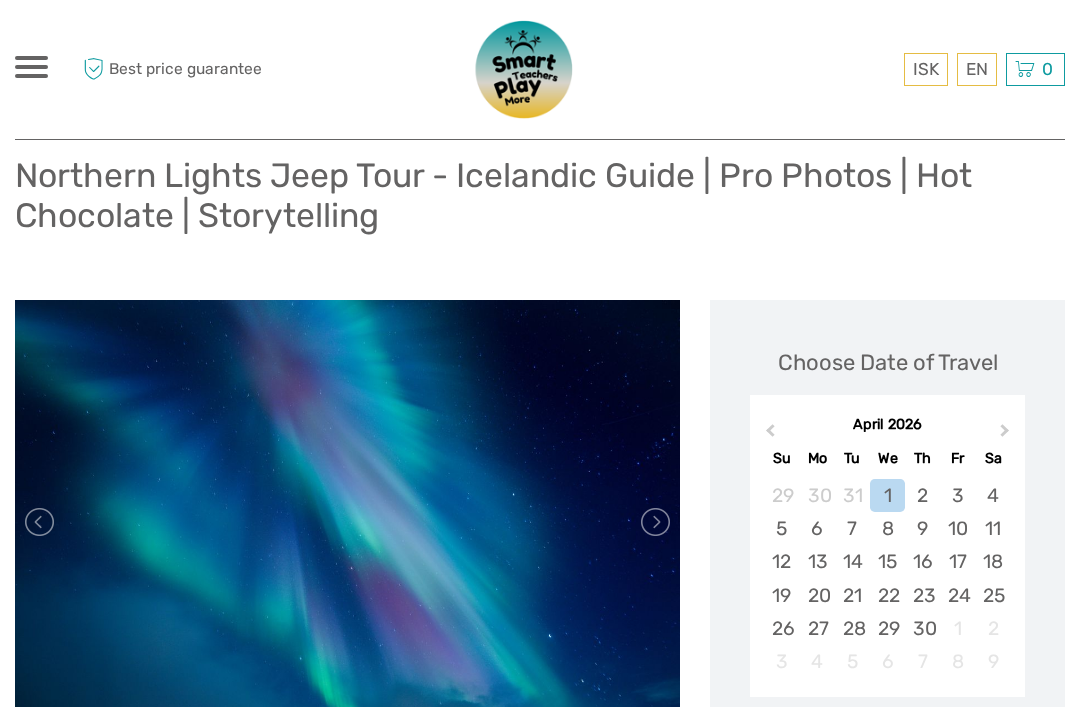 scroll, scrollTop: 0, scrollLeft: 0, axis: both 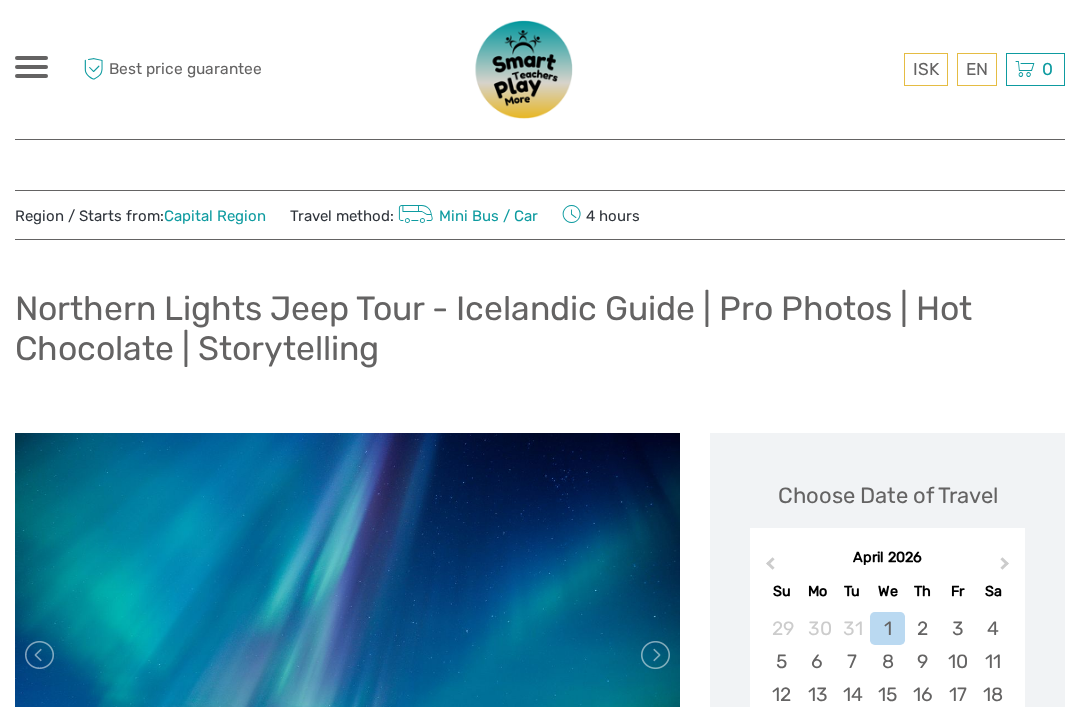 click at bounding box center (31, 67) 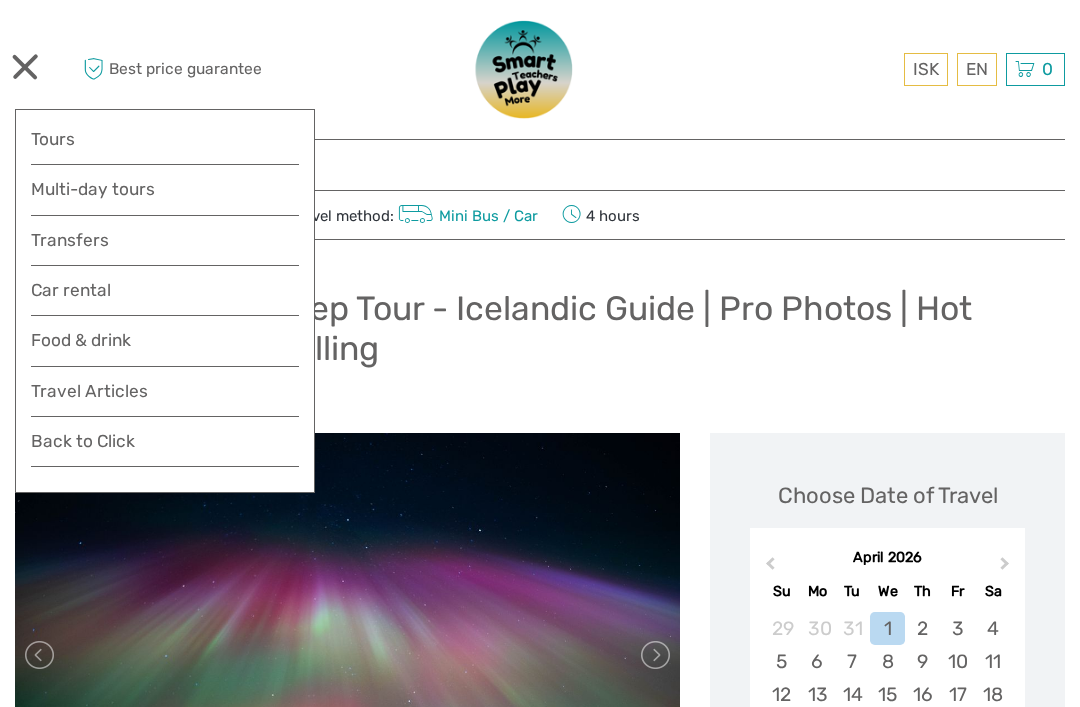 click on "Food & drink" at bounding box center (165, 346) 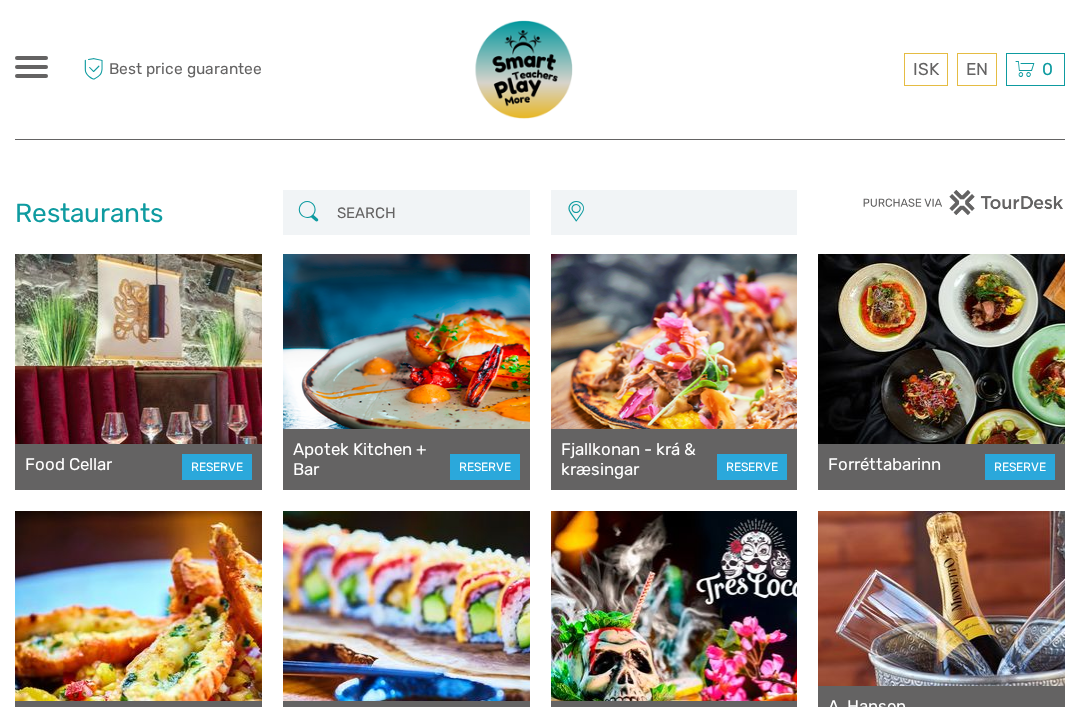 scroll, scrollTop: 0, scrollLeft: 0, axis: both 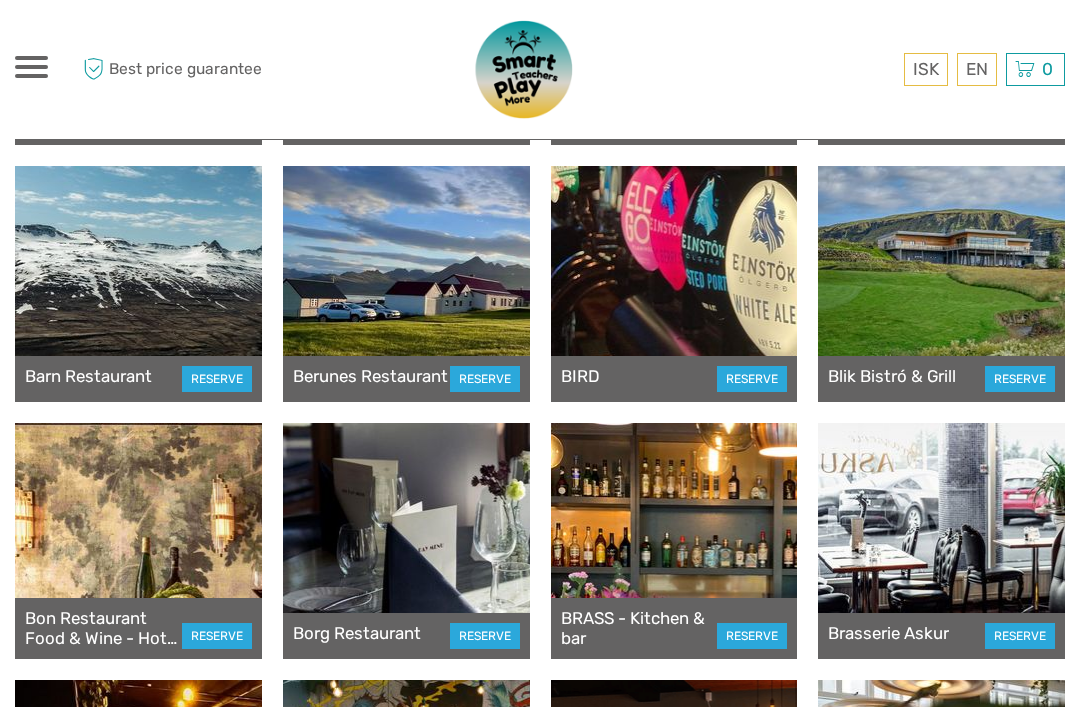 click at bounding box center [31, 67] 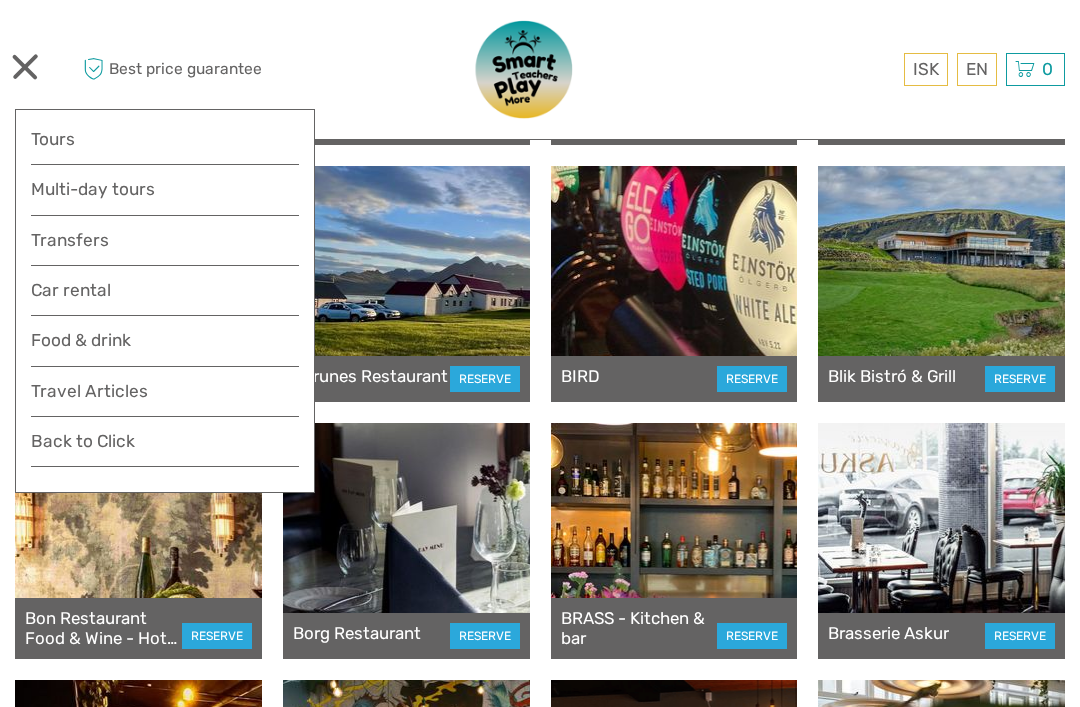 click on "Car rental" at bounding box center [165, 290] 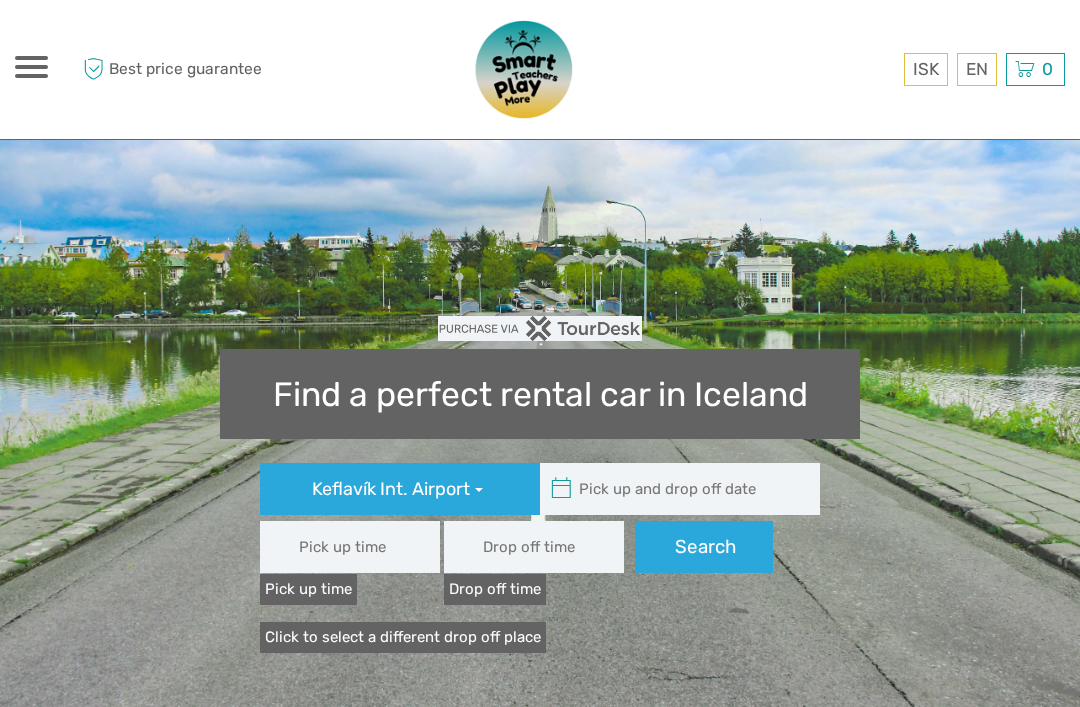 scroll, scrollTop: 374, scrollLeft: 0, axis: vertical 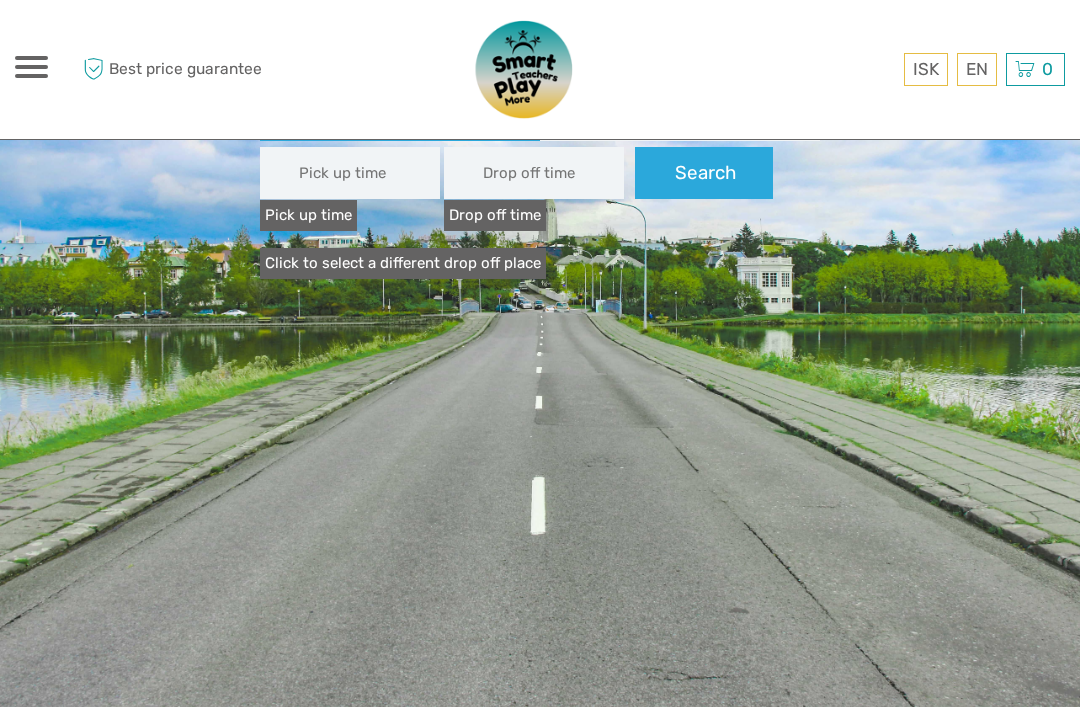 type 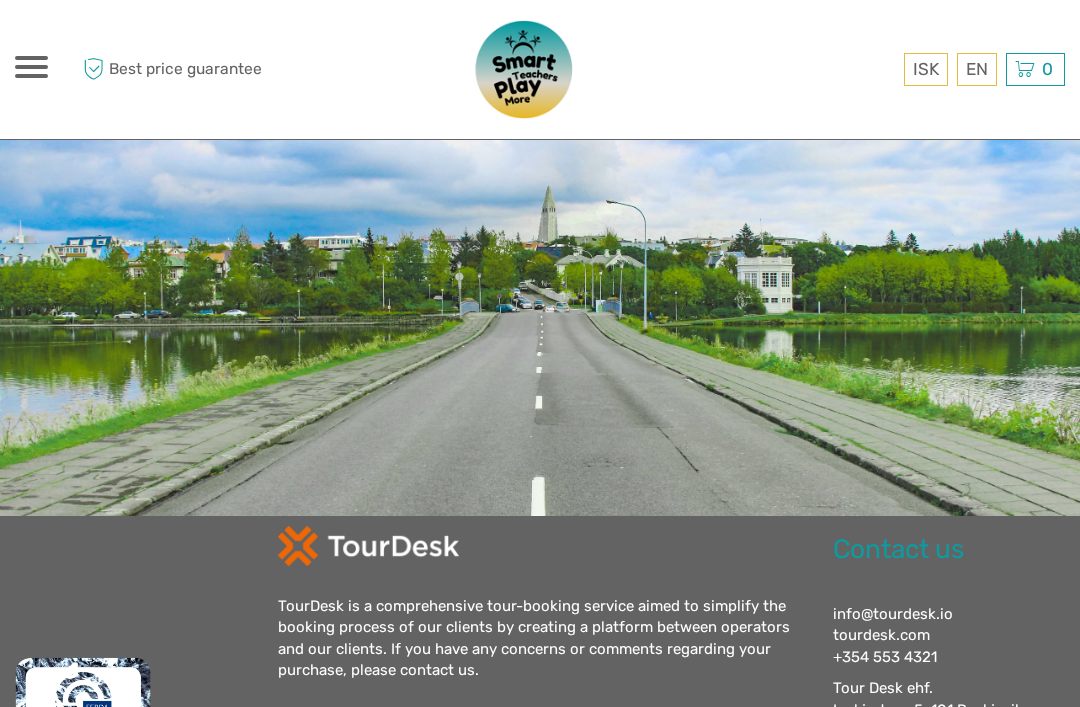 scroll, scrollTop: 631, scrollLeft: 0, axis: vertical 